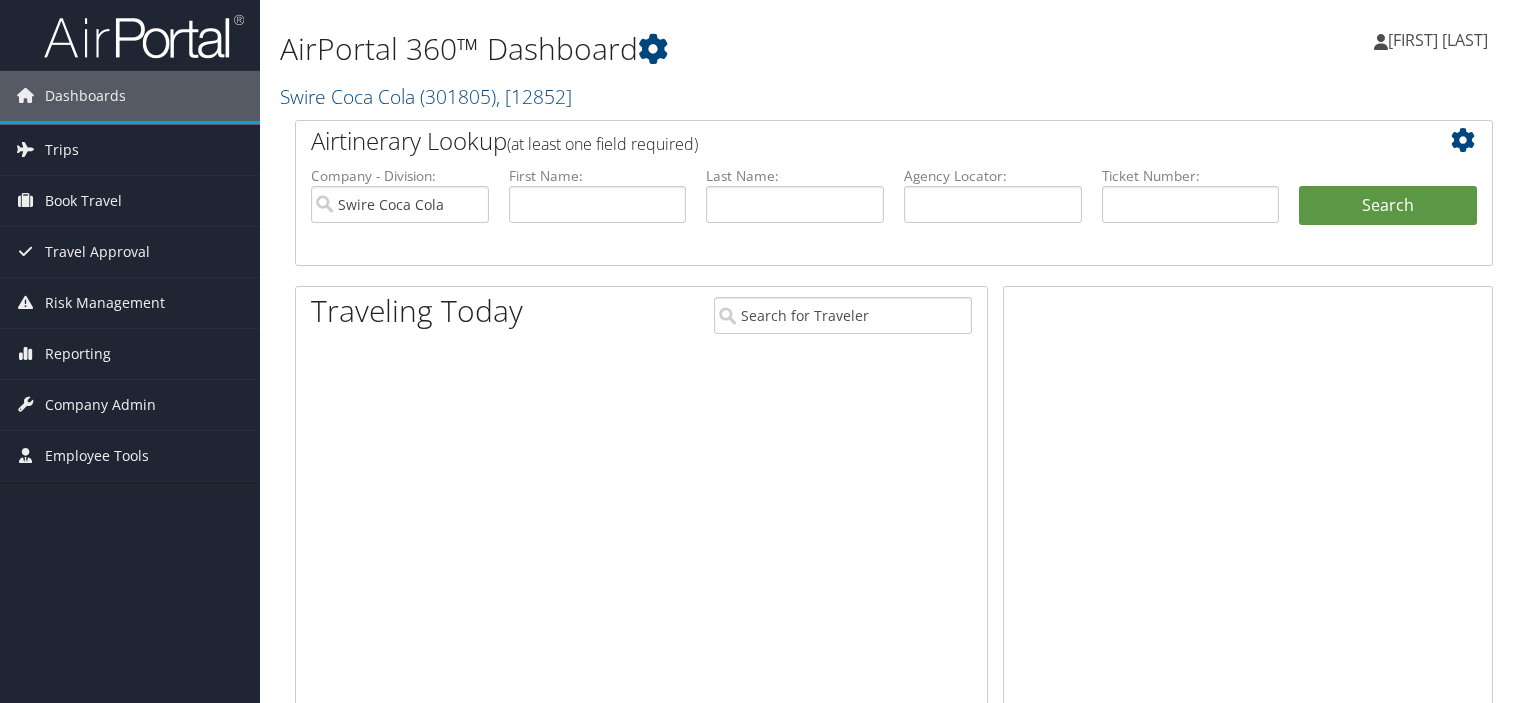 scroll, scrollTop: 0, scrollLeft: 0, axis: both 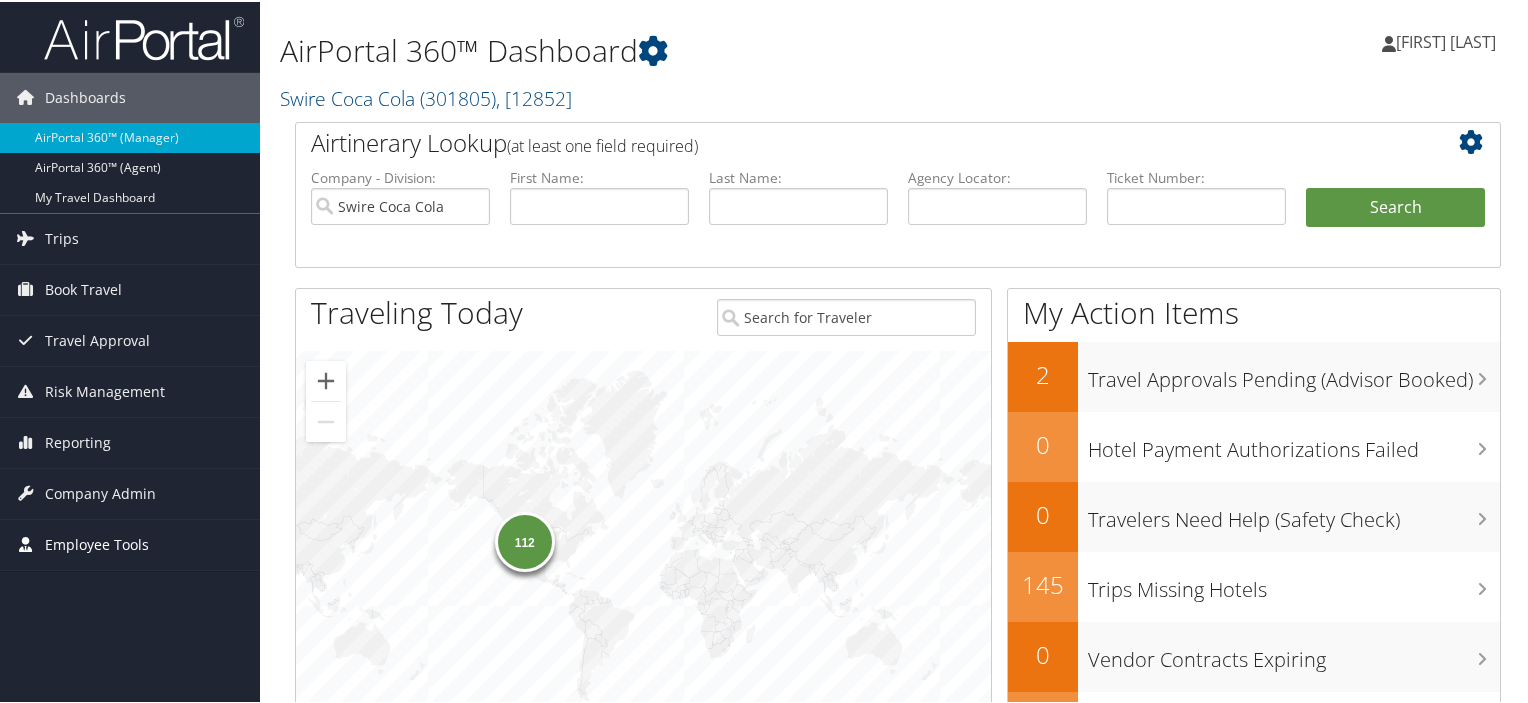 click on "Employee Tools" at bounding box center (97, 543) 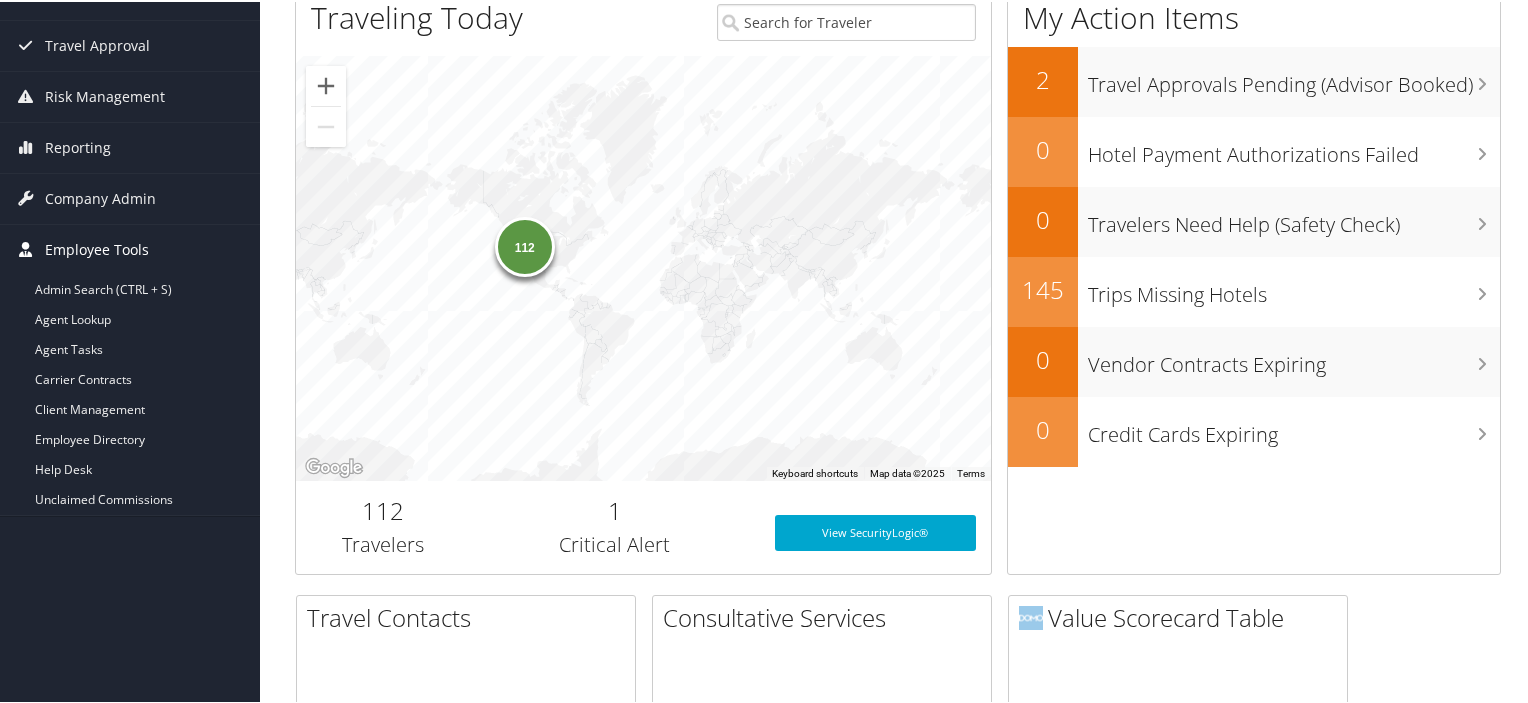 scroll, scrollTop: 300, scrollLeft: 0, axis: vertical 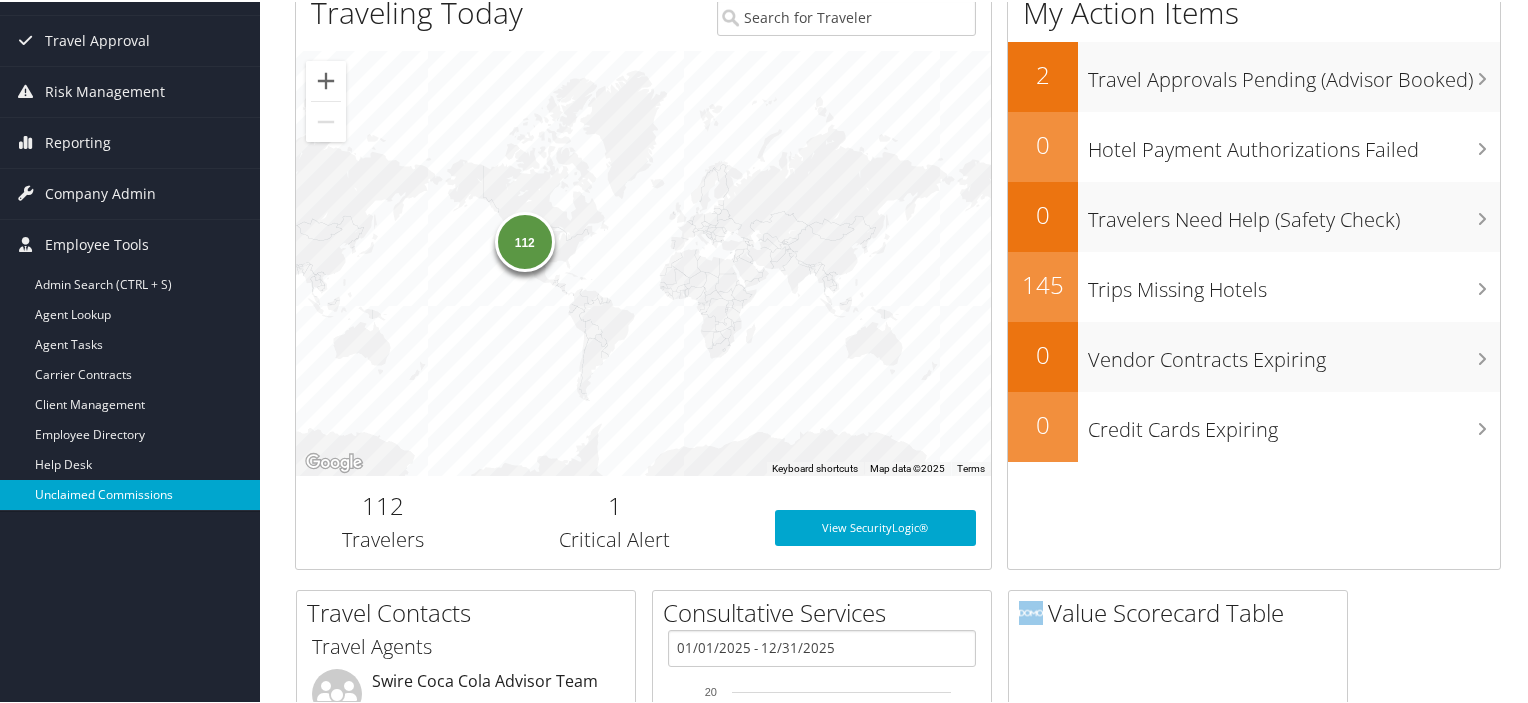 click on "Unclaimed Commissions" at bounding box center (130, 493) 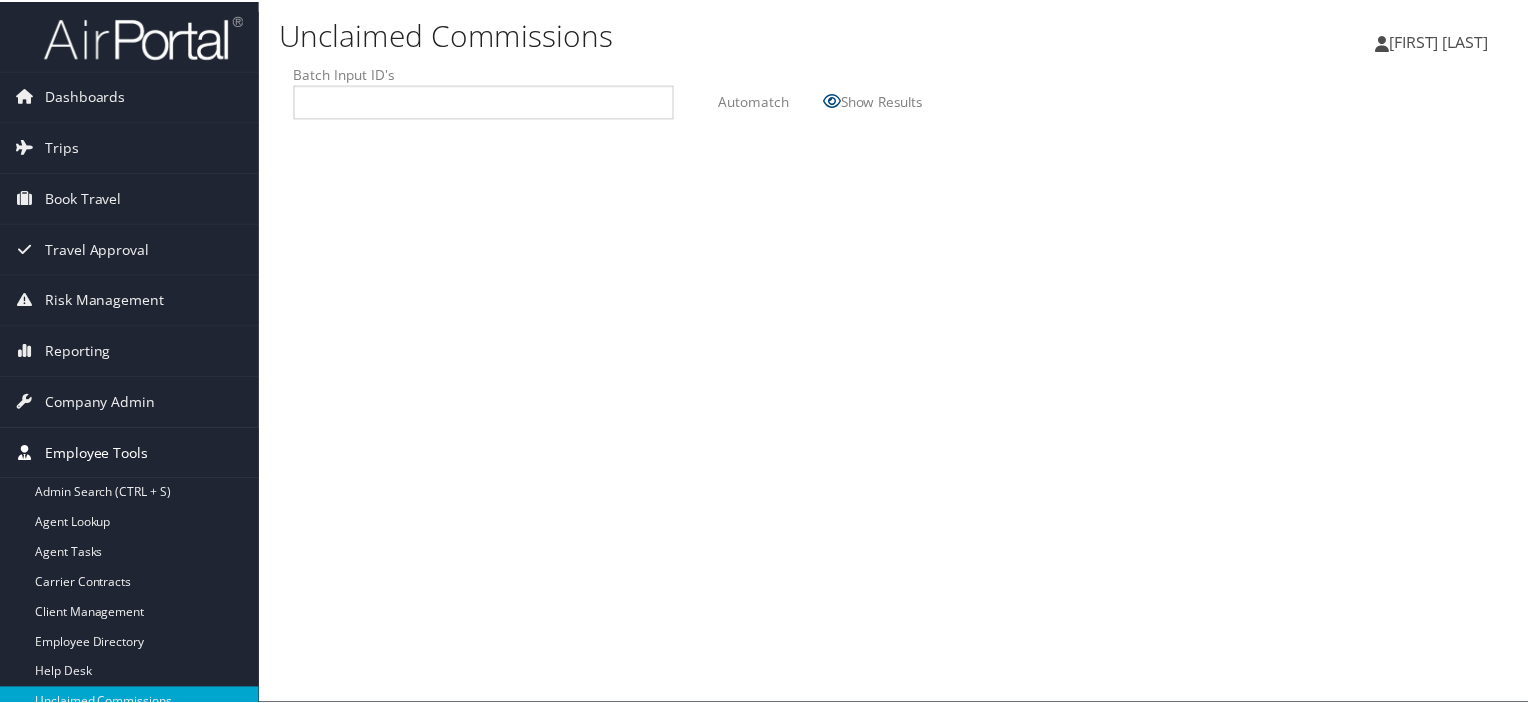 scroll, scrollTop: 0, scrollLeft: 0, axis: both 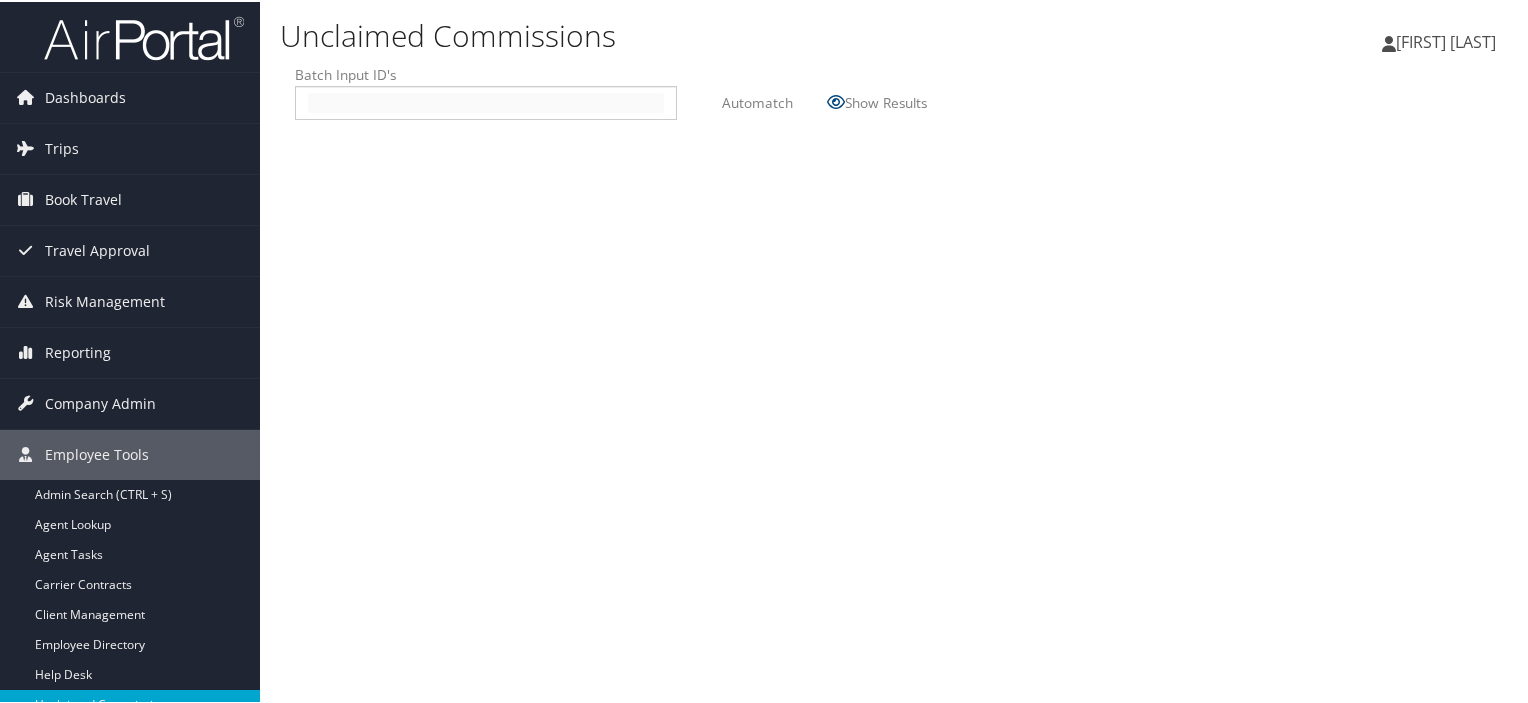 click at bounding box center [486, 101] 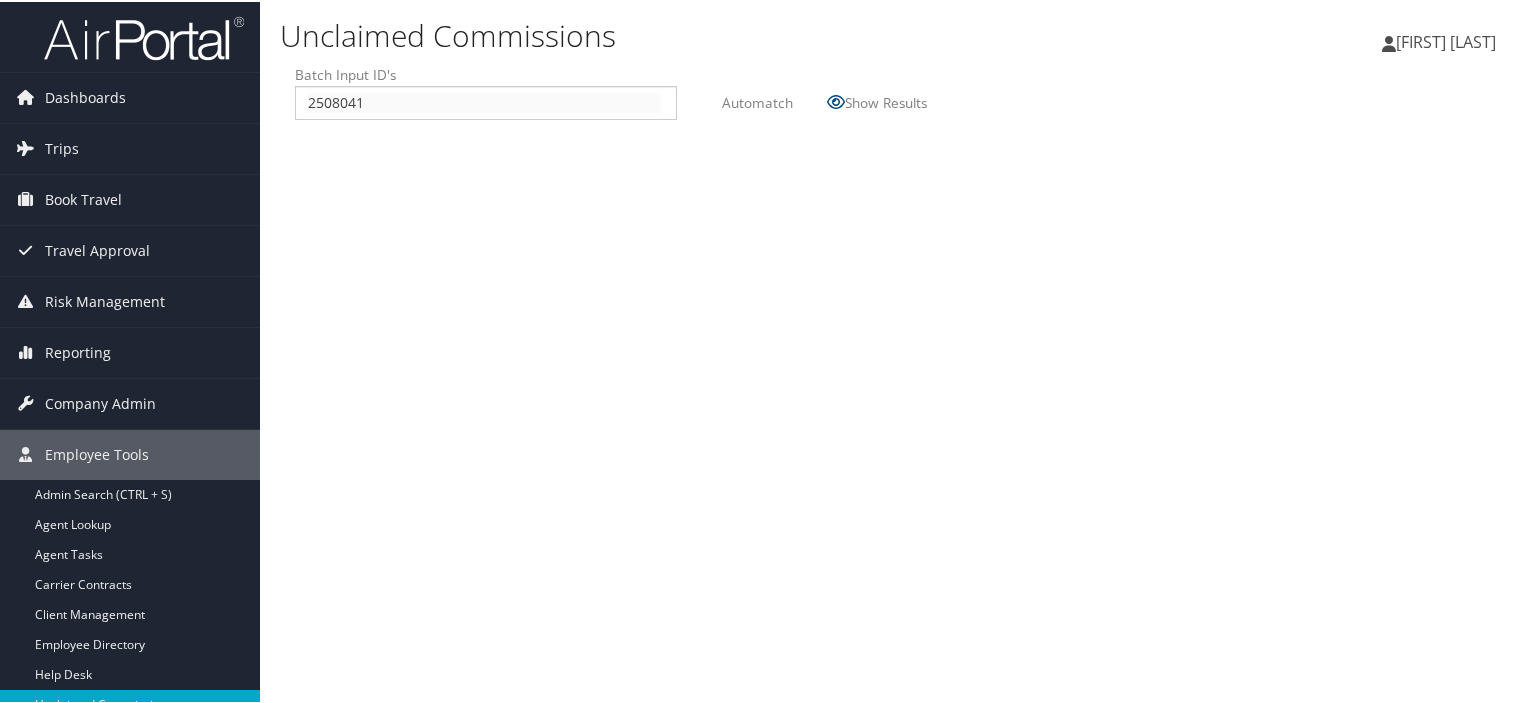 type on "2508041" 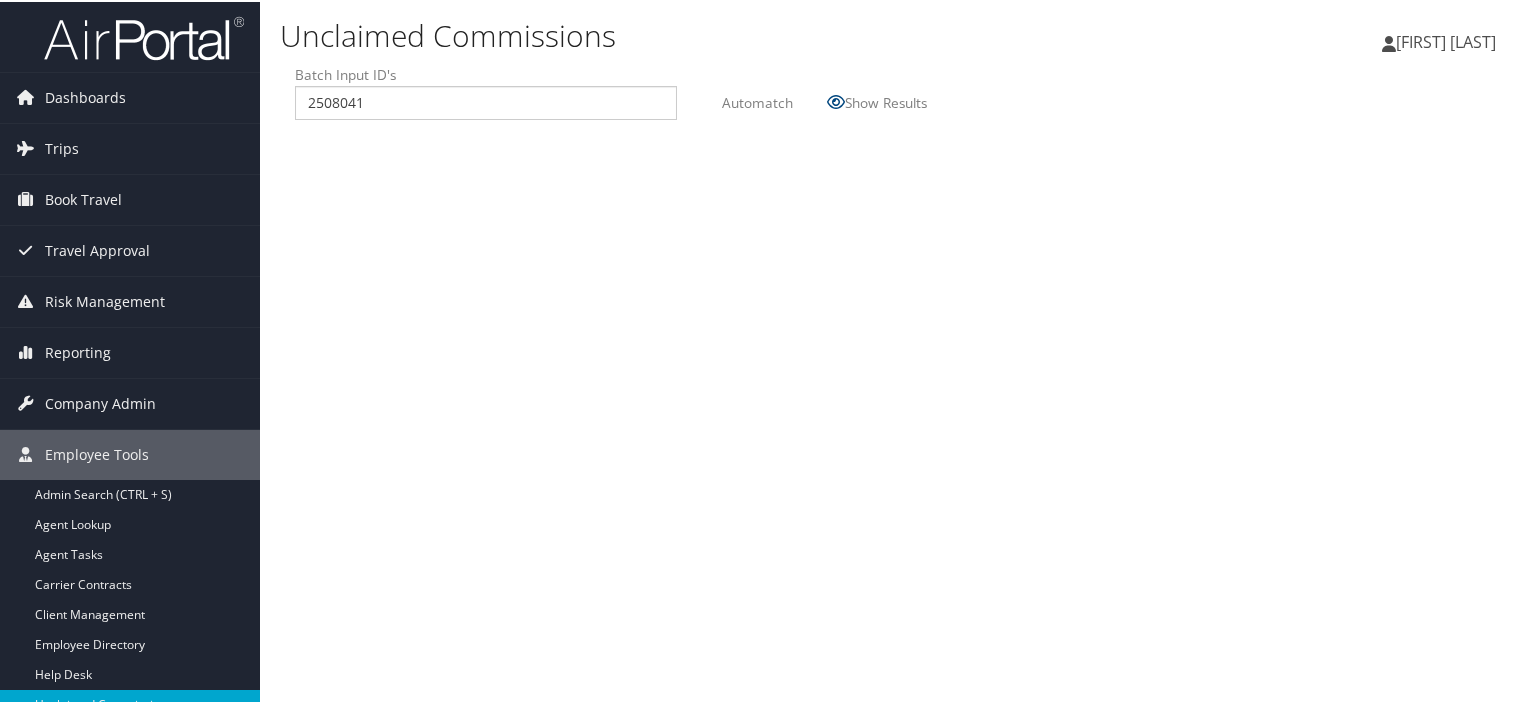 type on "2508041" 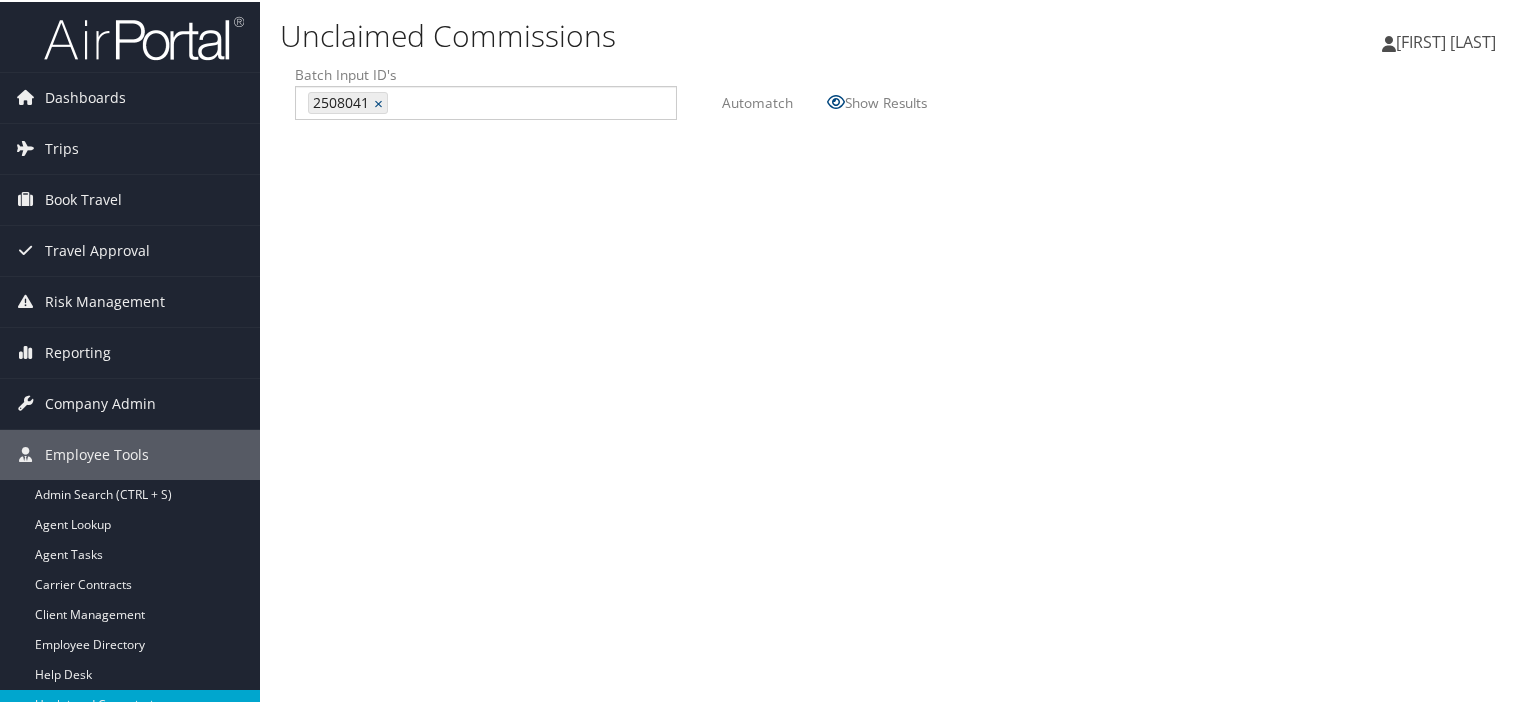 click on "Automatch" at bounding box center [757, 100] 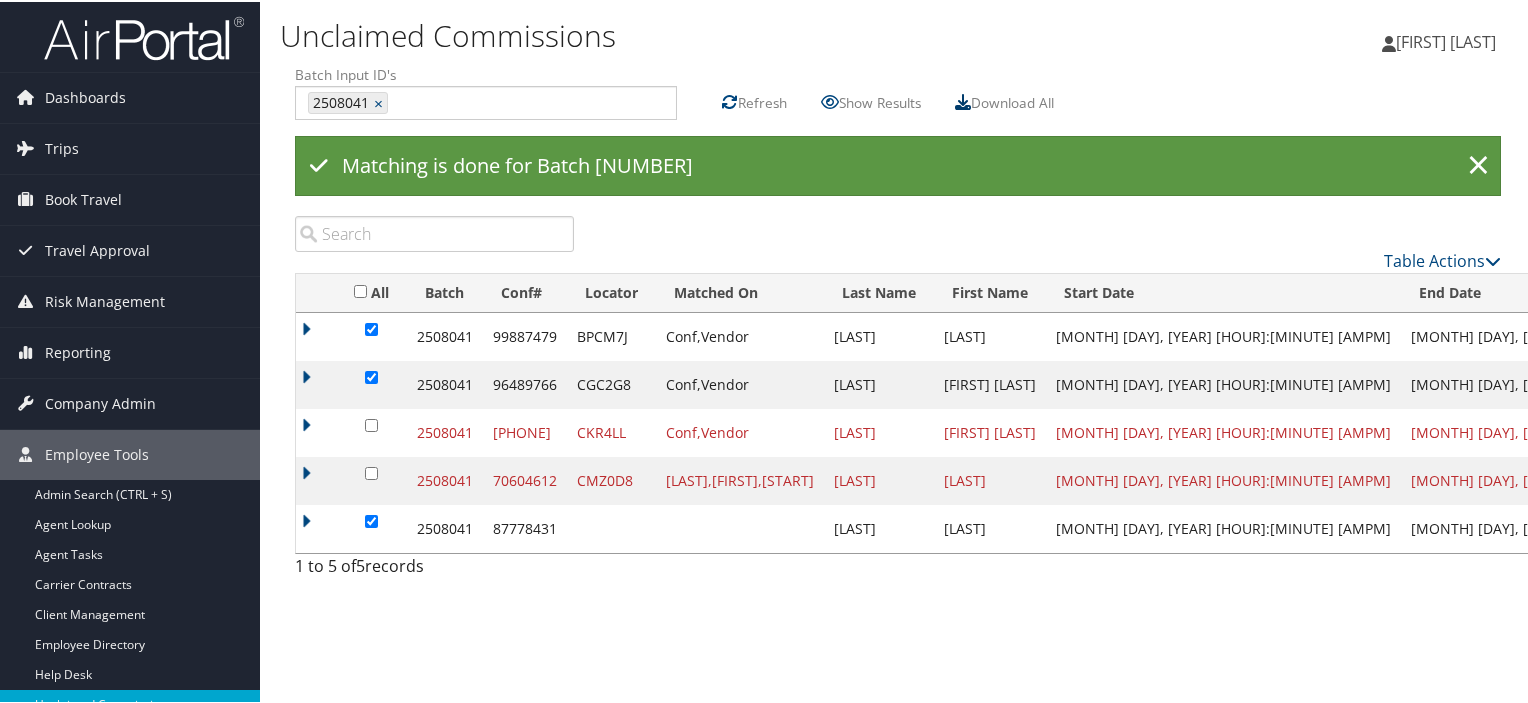 click at bounding box center (963, 100) 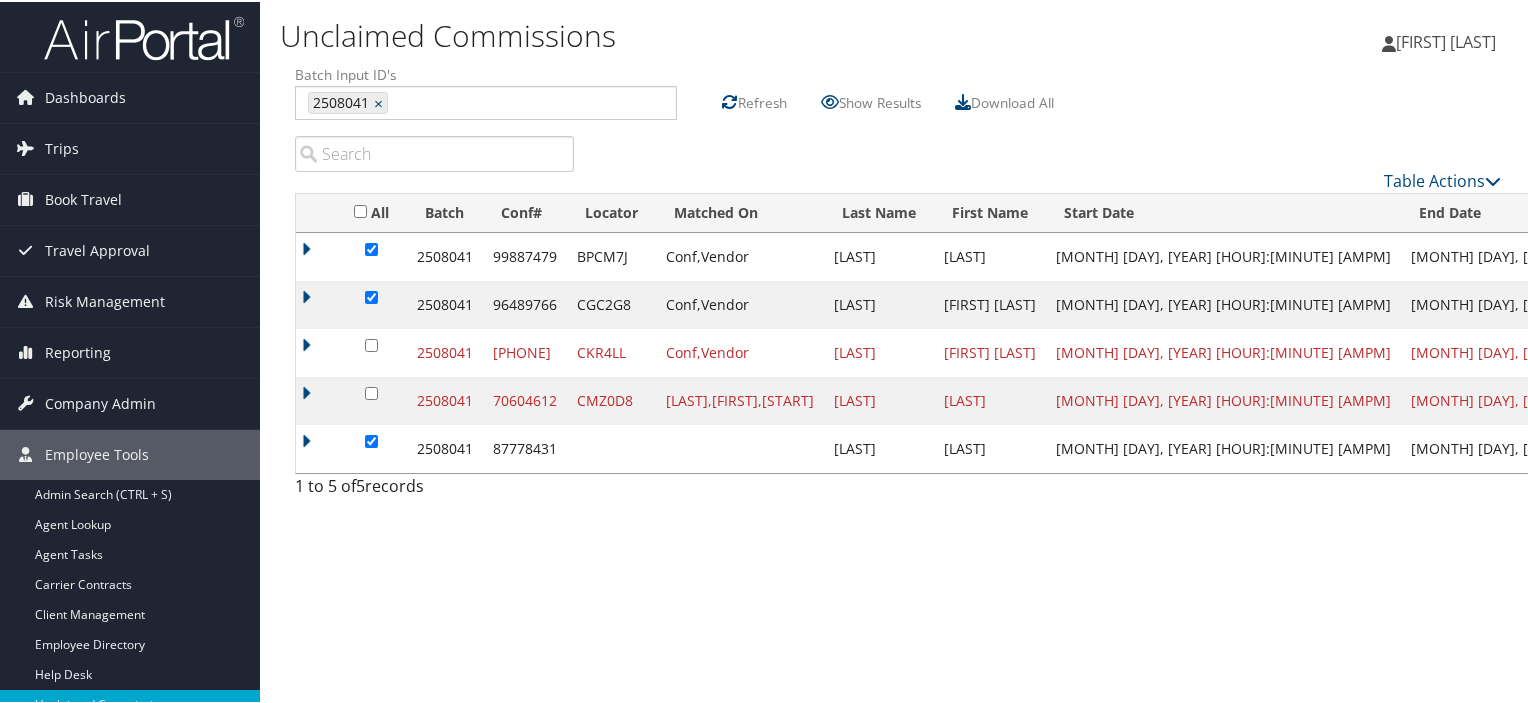 click on "[FIRST] [LAST]
[FIRST] [LAST]
My Settings
Travel Agency Contacts
View Travel Profile
Give Feedback
Sign Out" at bounding box center (898, 351) 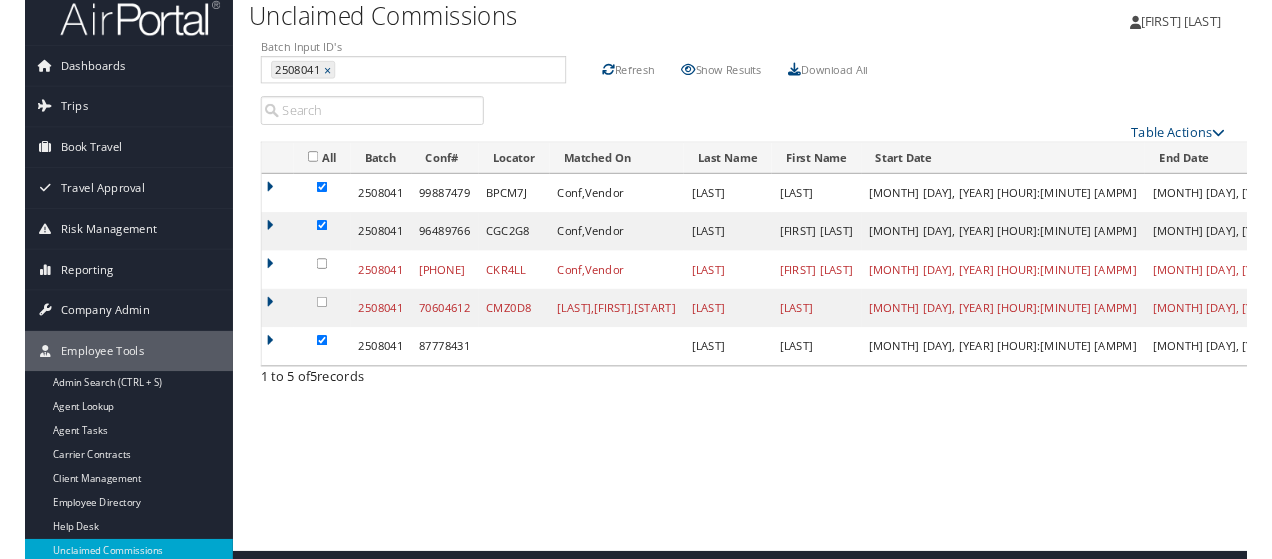 scroll, scrollTop: 0, scrollLeft: 0, axis: both 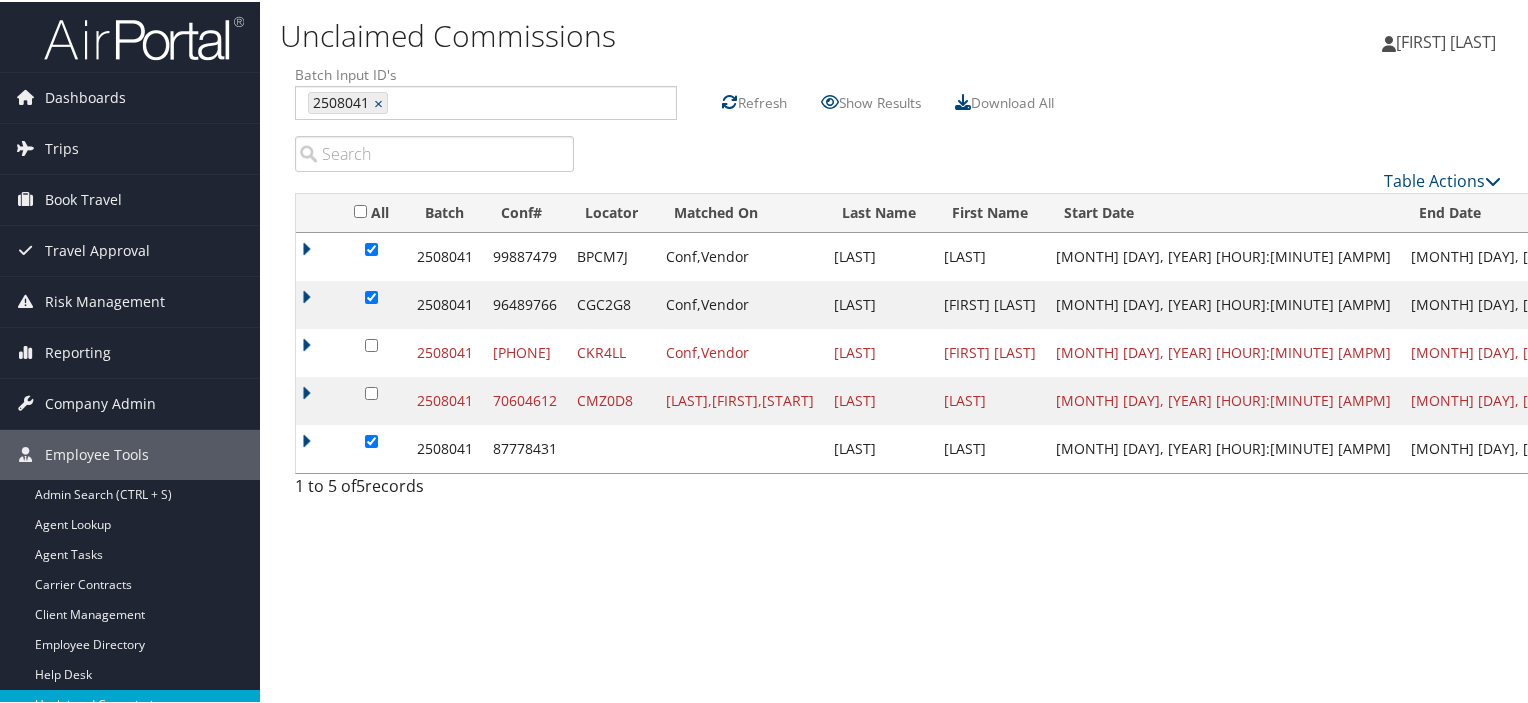 click on "[FIRST] [LAST]
[FIRST] [LAST]
My Settings
Travel Agency Contacts
View Travel Profile
Give Feedback
Sign Out" at bounding box center [898, 351] 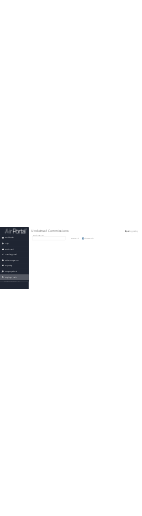 scroll, scrollTop: 0, scrollLeft: 0, axis: both 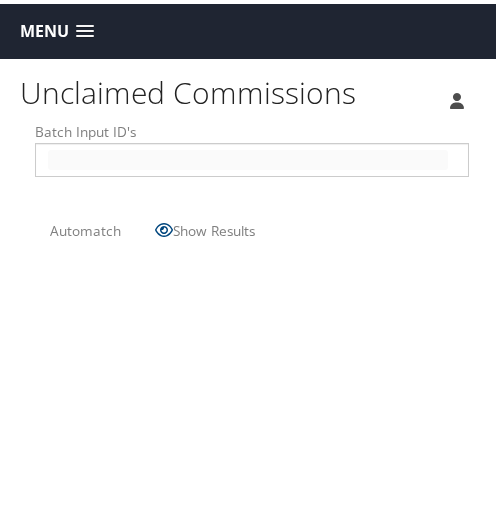 click at bounding box center (248, 156) 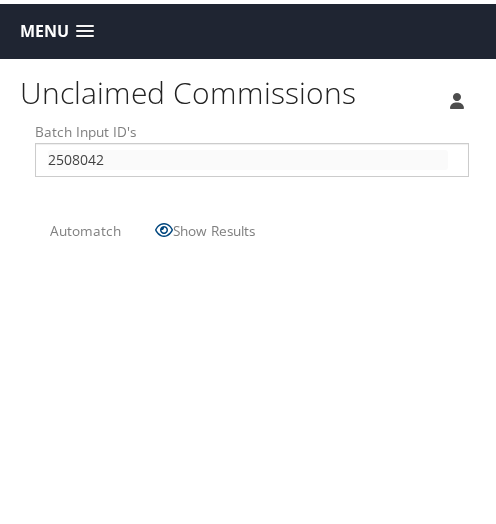 type on "2508042" 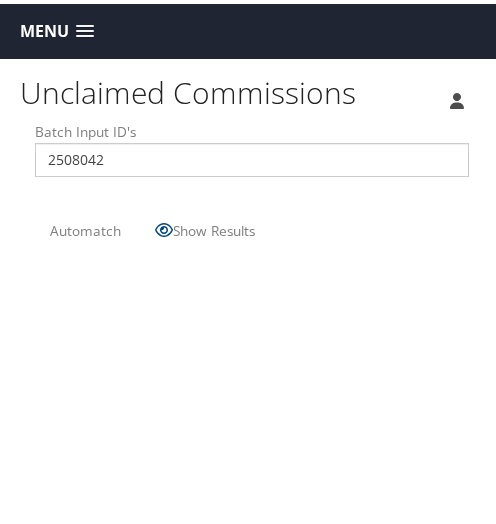 type on "2508042" 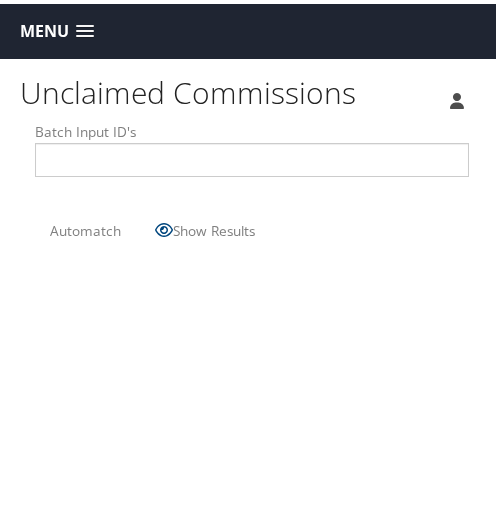 click on "Show Results" at bounding box center [214, 226] 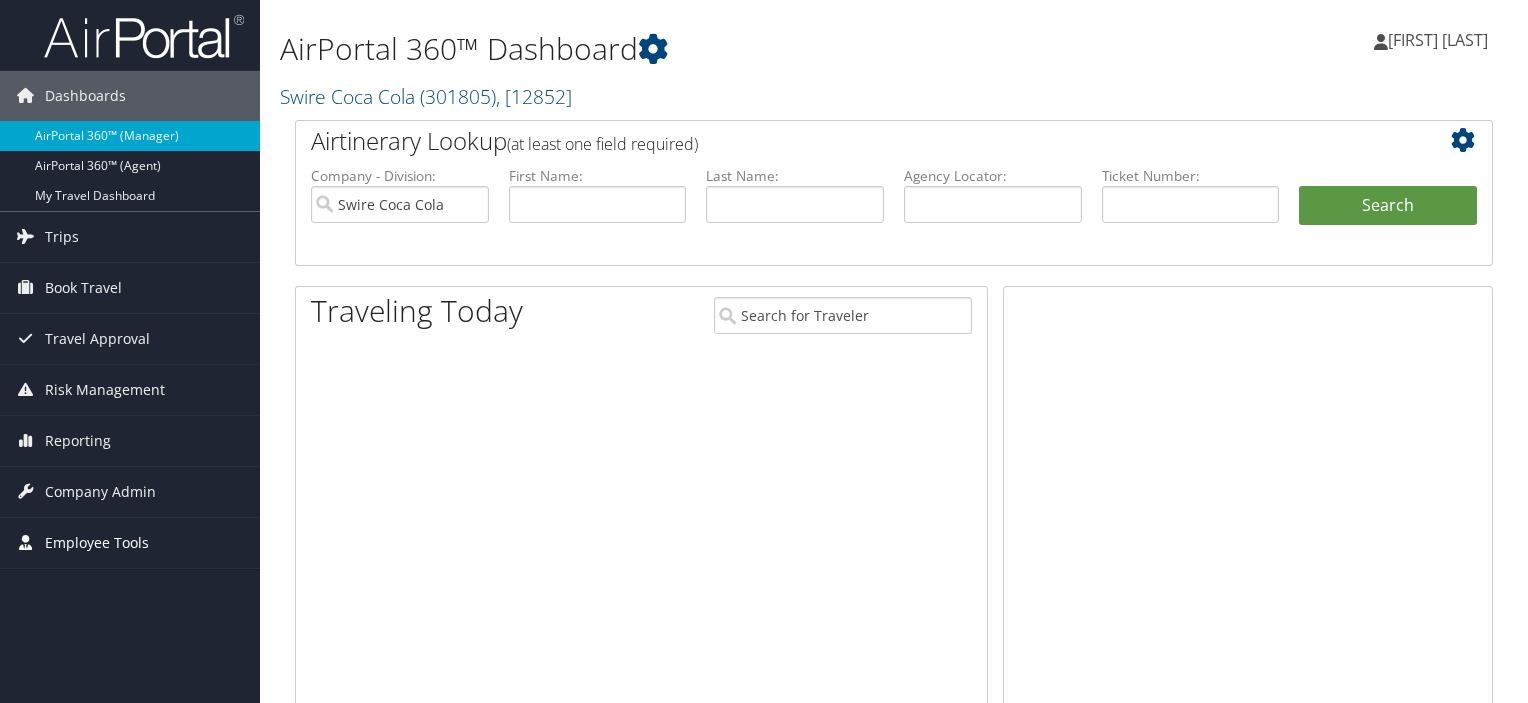 scroll, scrollTop: 0, scrollLeft: 0, axis: both 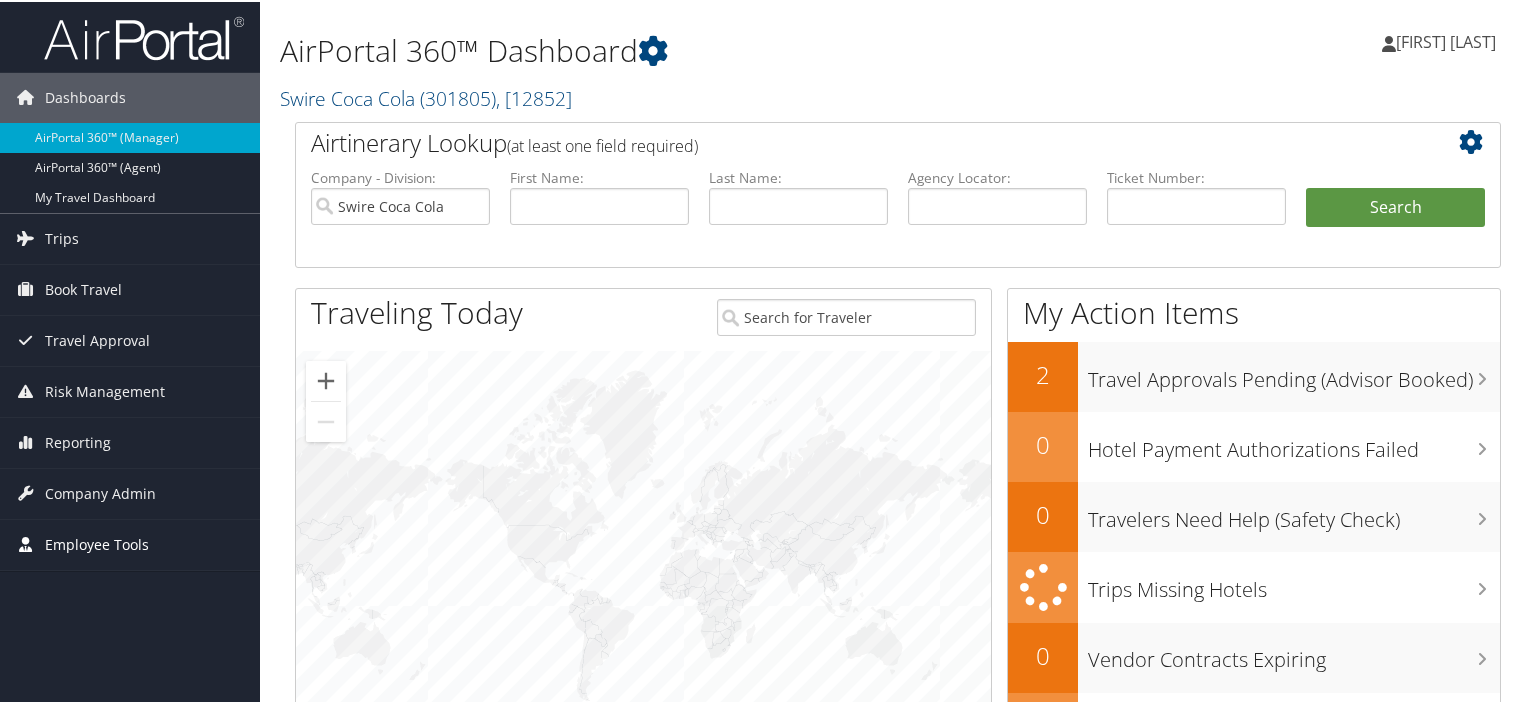 click on "Employee Tools" at bounding box center [97, 543] 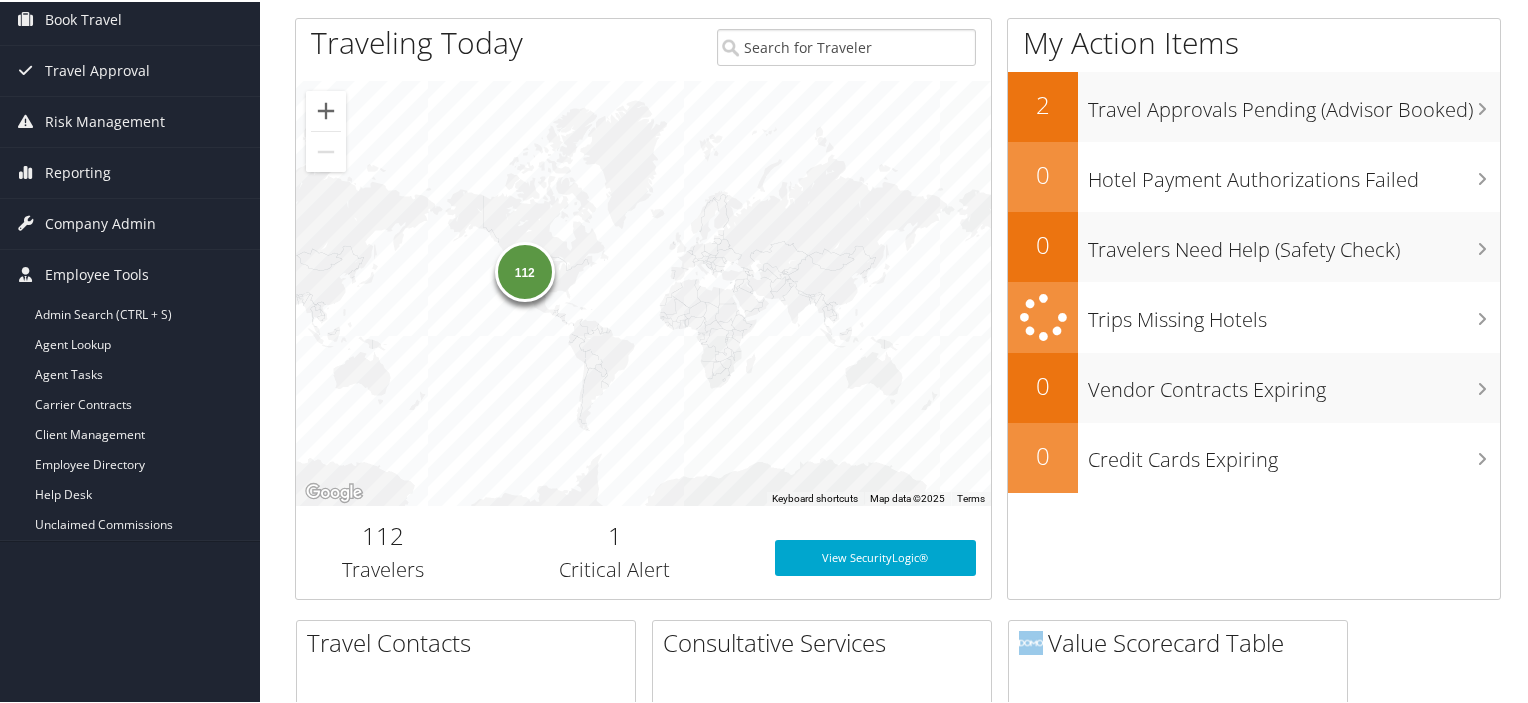 scroll, scrollTop: 300, scrollLeft: 0, axis: vertical 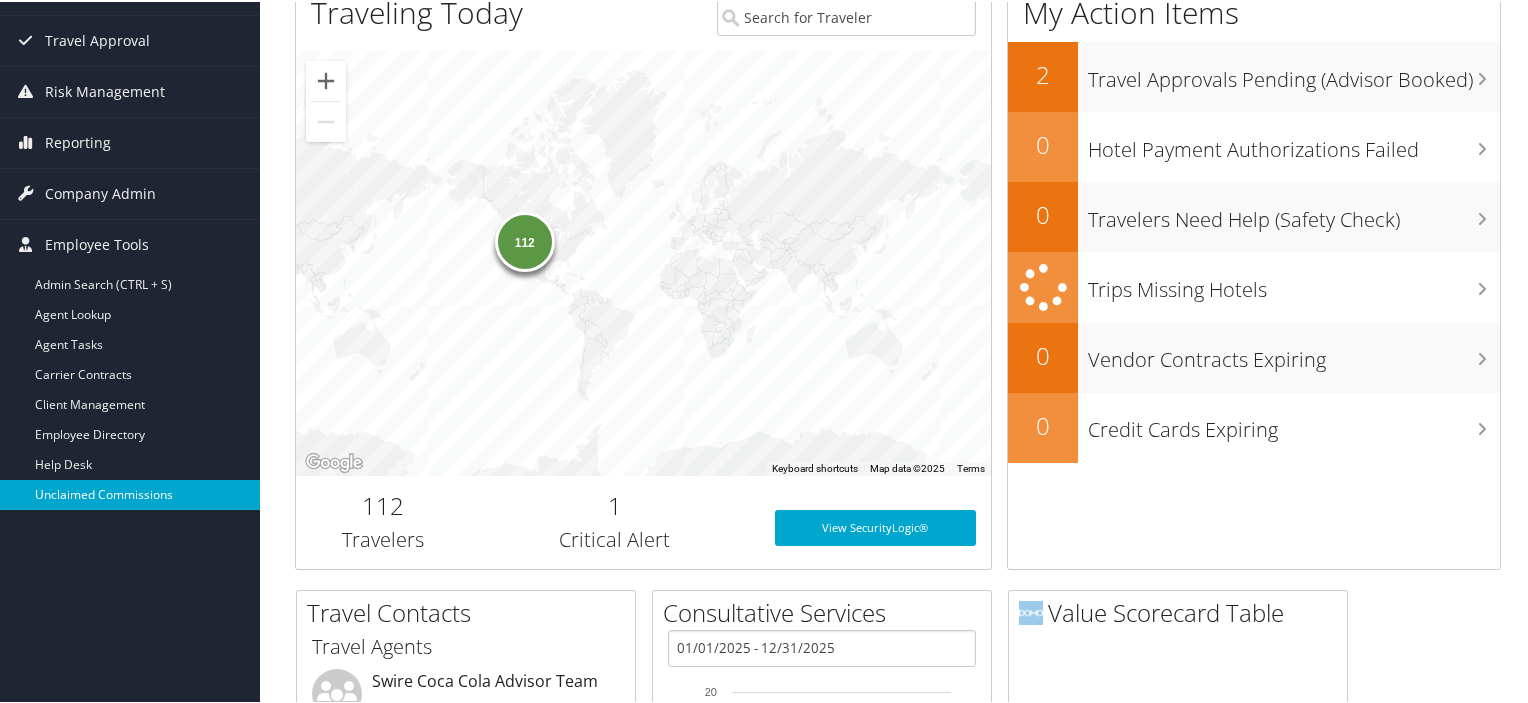 click on "Unclaimed Commissions" at bounding box center (130, 493) 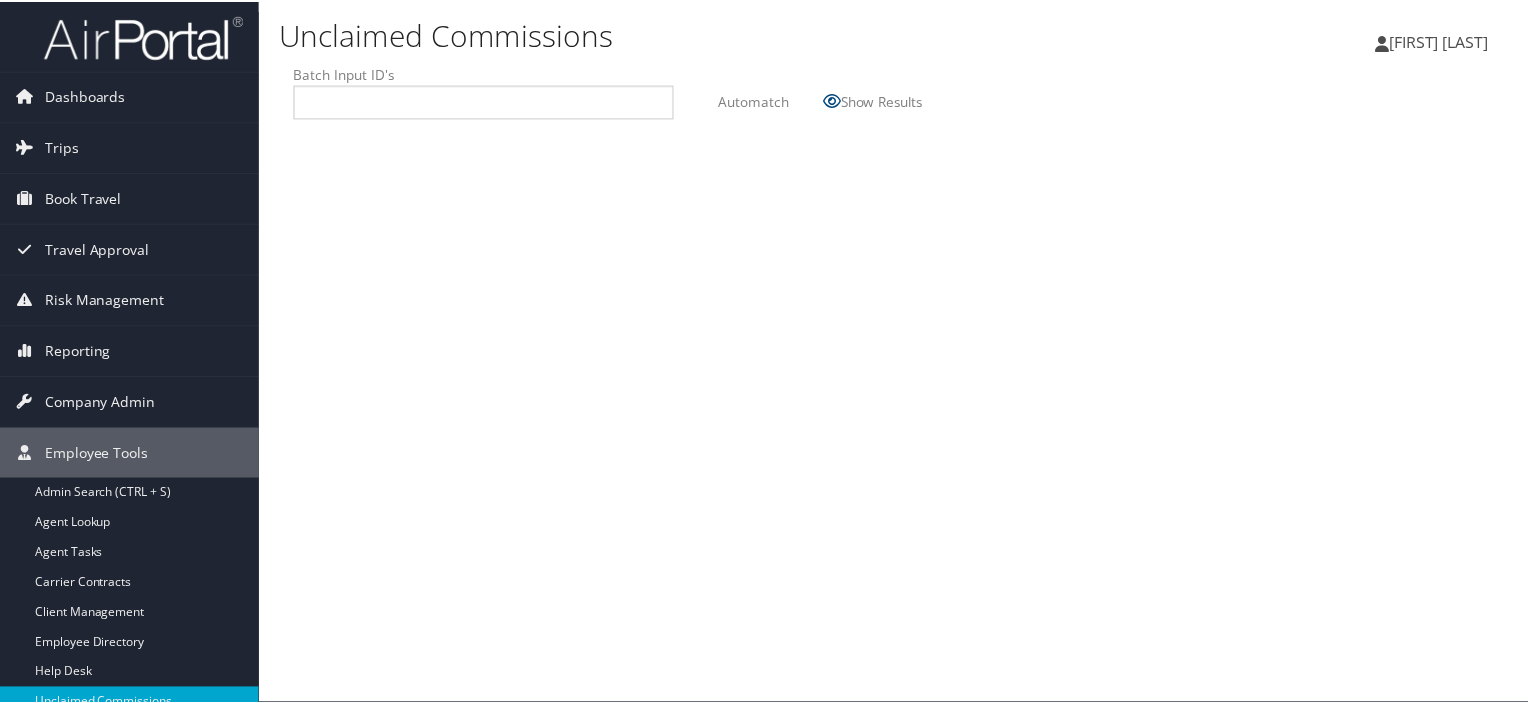 scroll, scrollTop: 0, scrollLeft: 0, axis: both 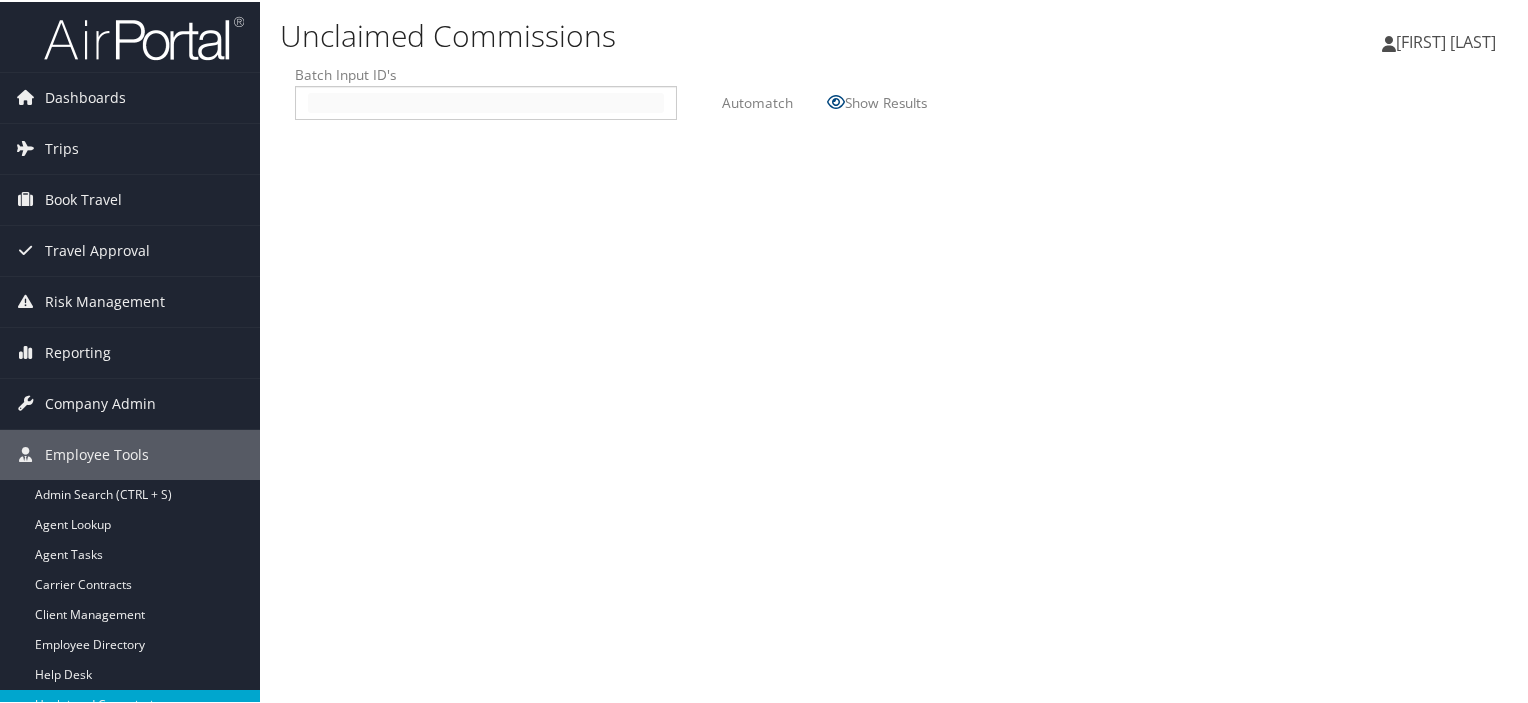 click at bounding box center (486, 101) 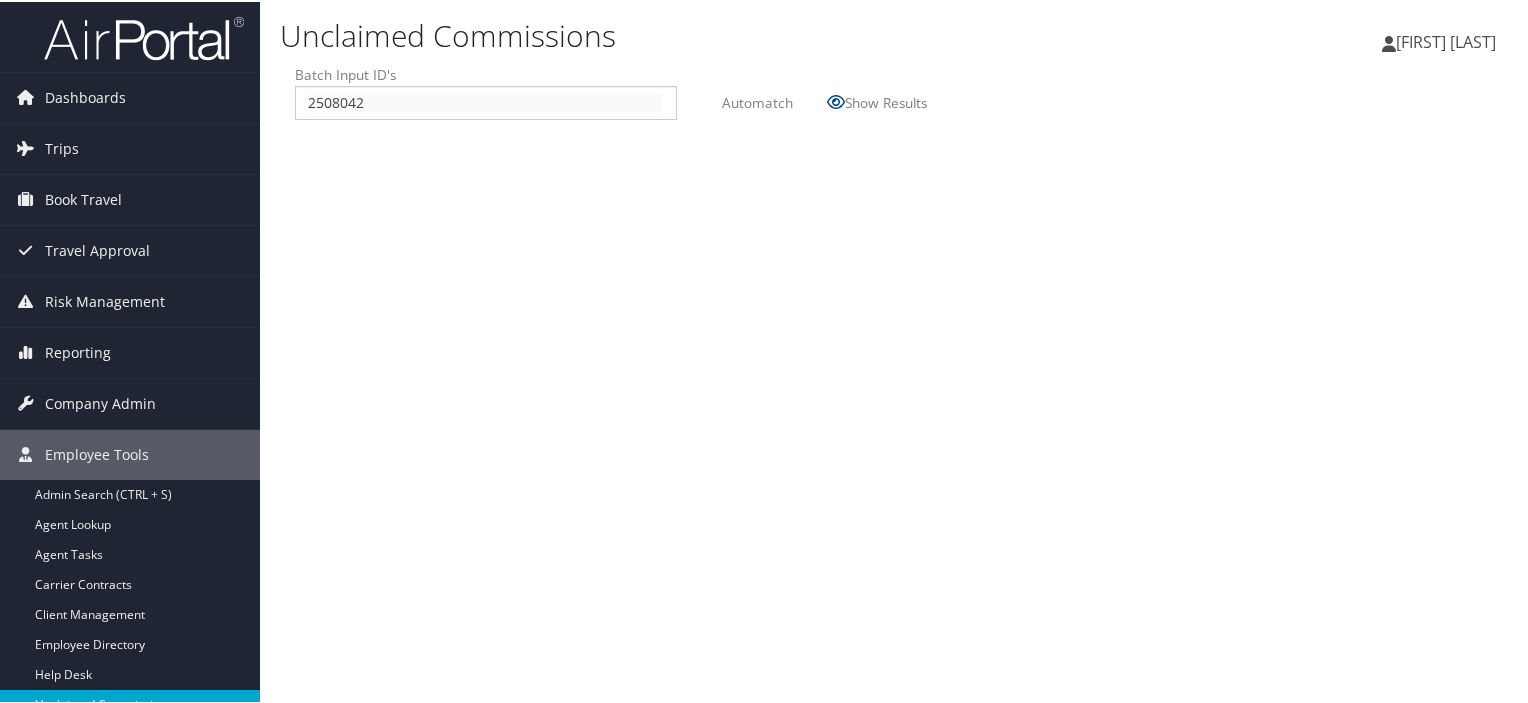 type on "2508042" 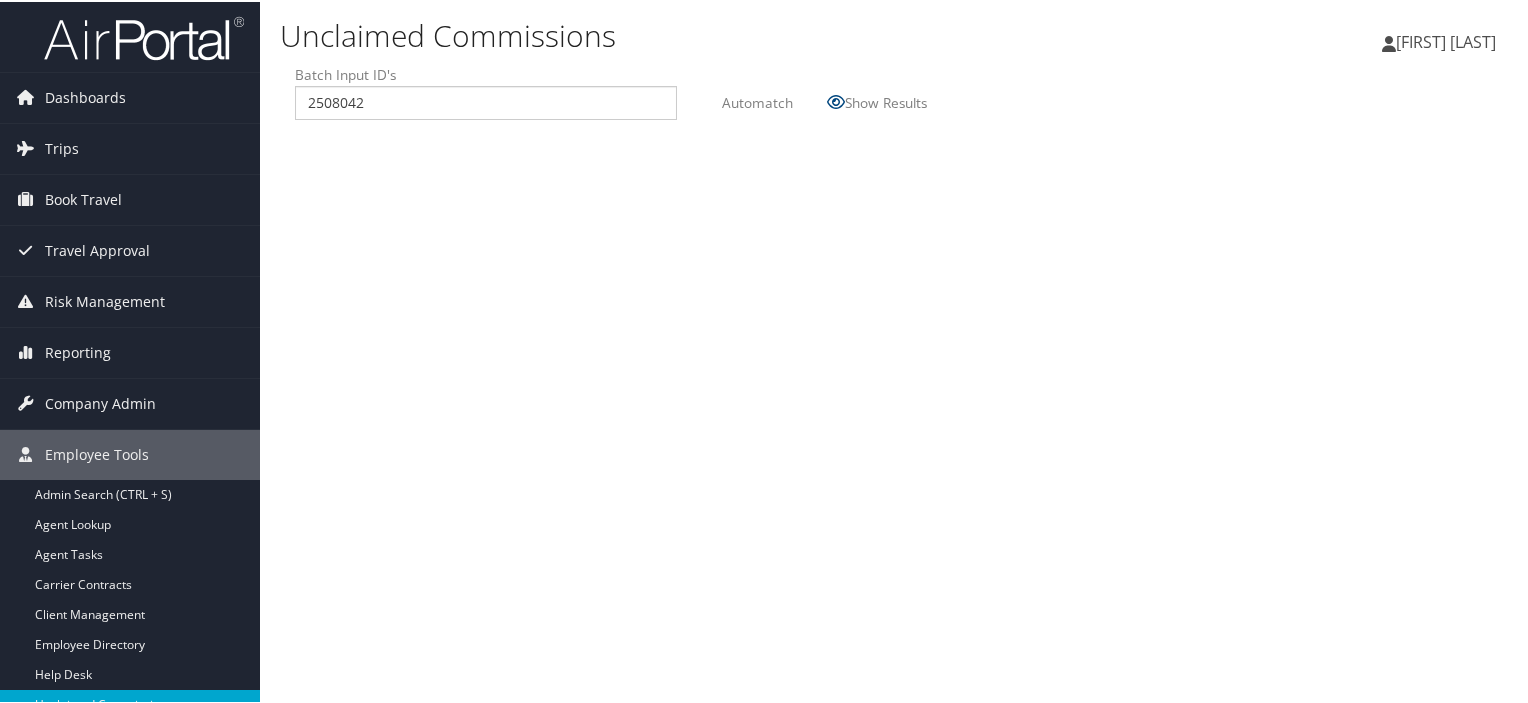 type on "2508042" 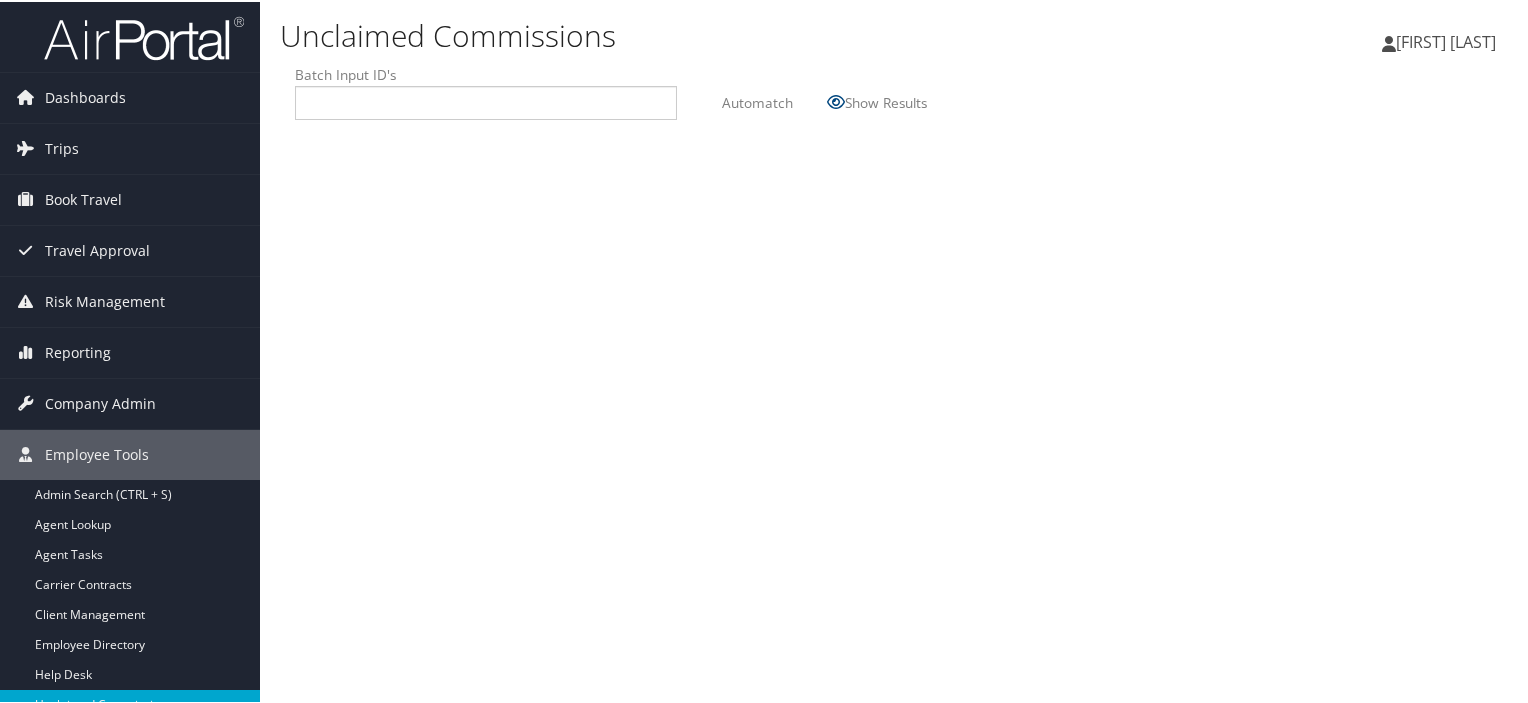 click on "Automatch" at bounding box center (757, 100) 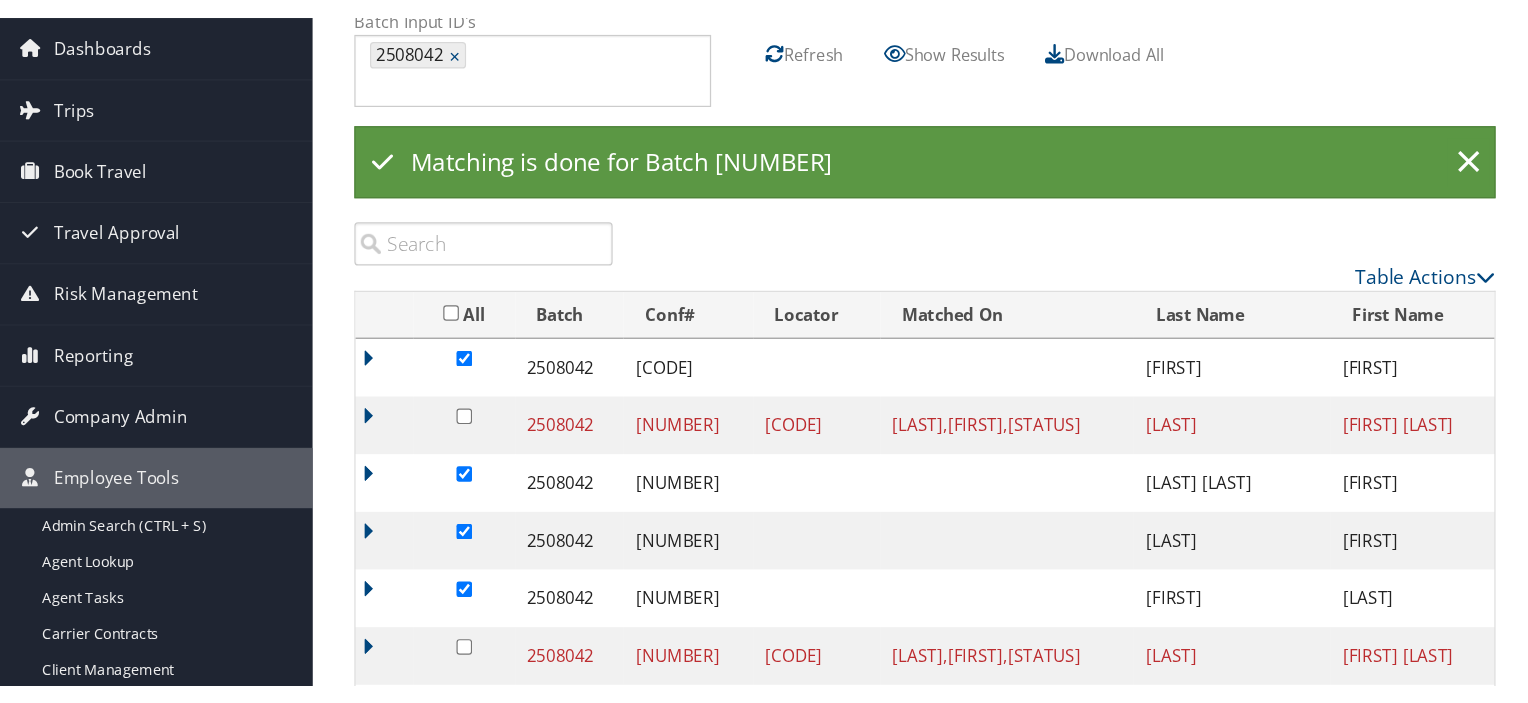 scroll, scrollTop: 0, scrollLeft: 0, axis: both 